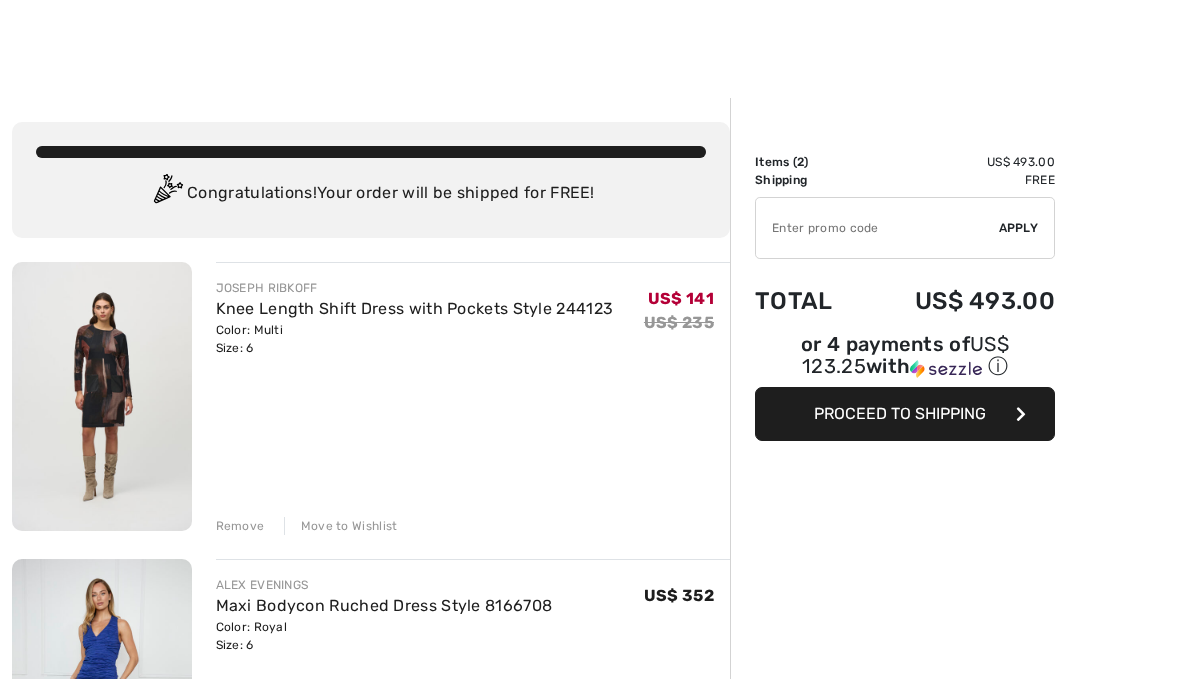 scroll, scrollTop: 65, scrollLeft: 0, axis: vertical 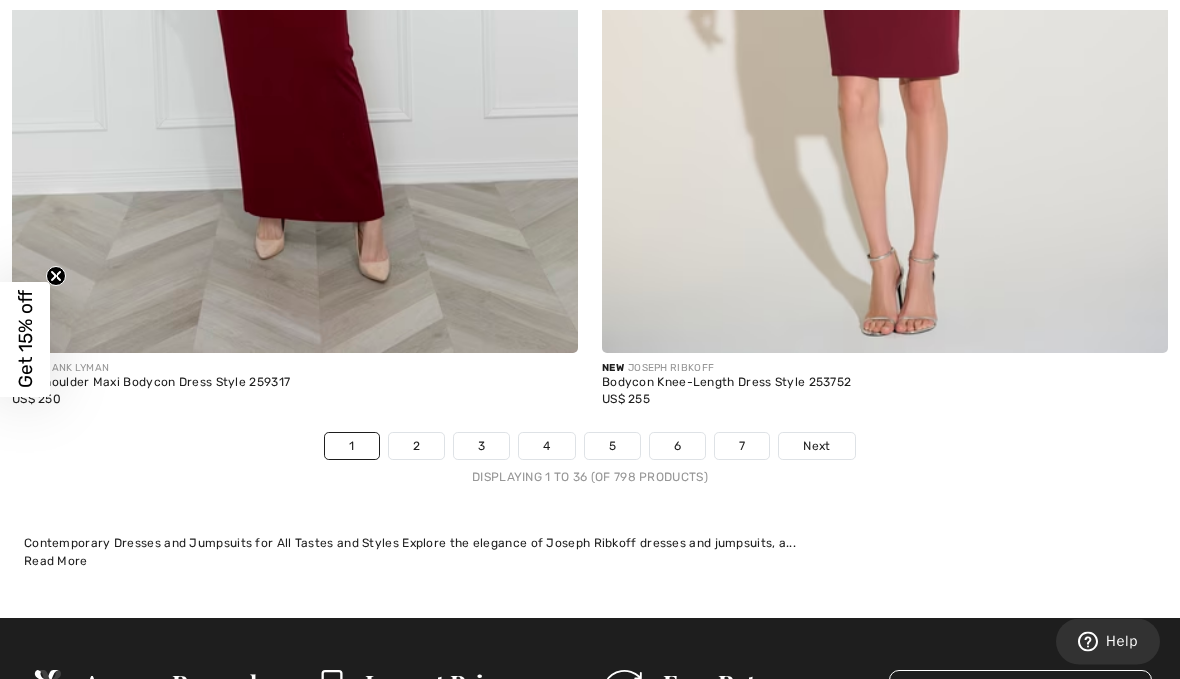 click on "2" at bounding box center (416, 447) 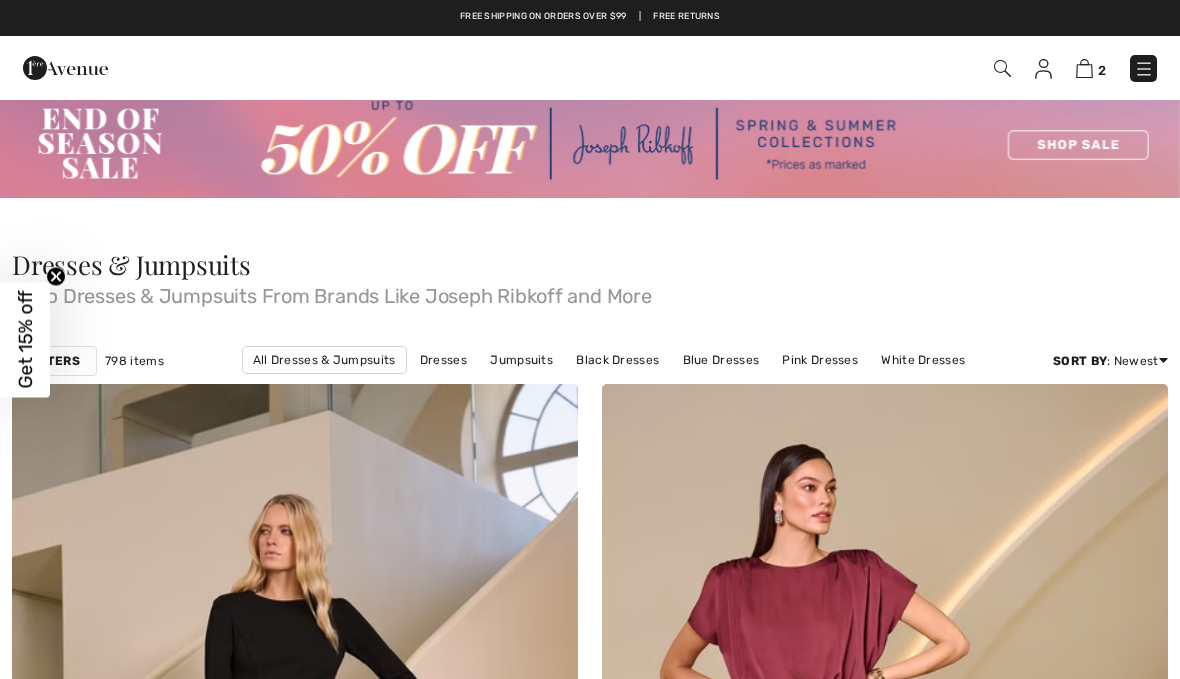 scroll, scrollTop: 241, scrollLeft: 0, axis: vertical 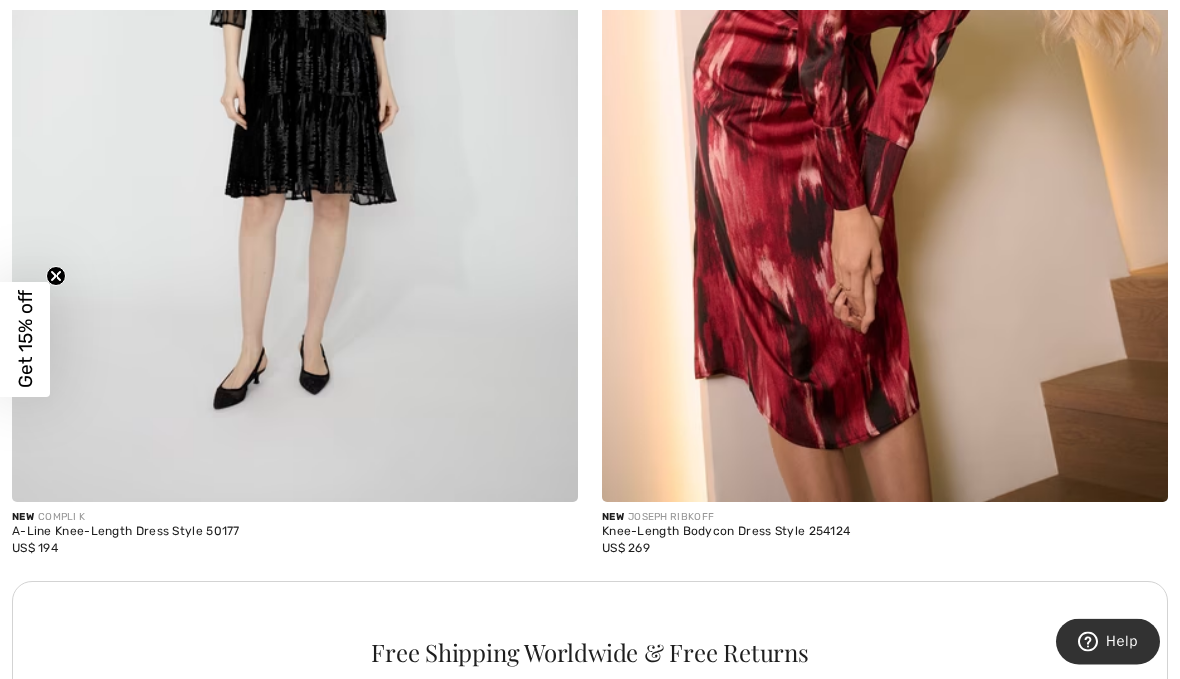 click at bounding box center (885, 78) 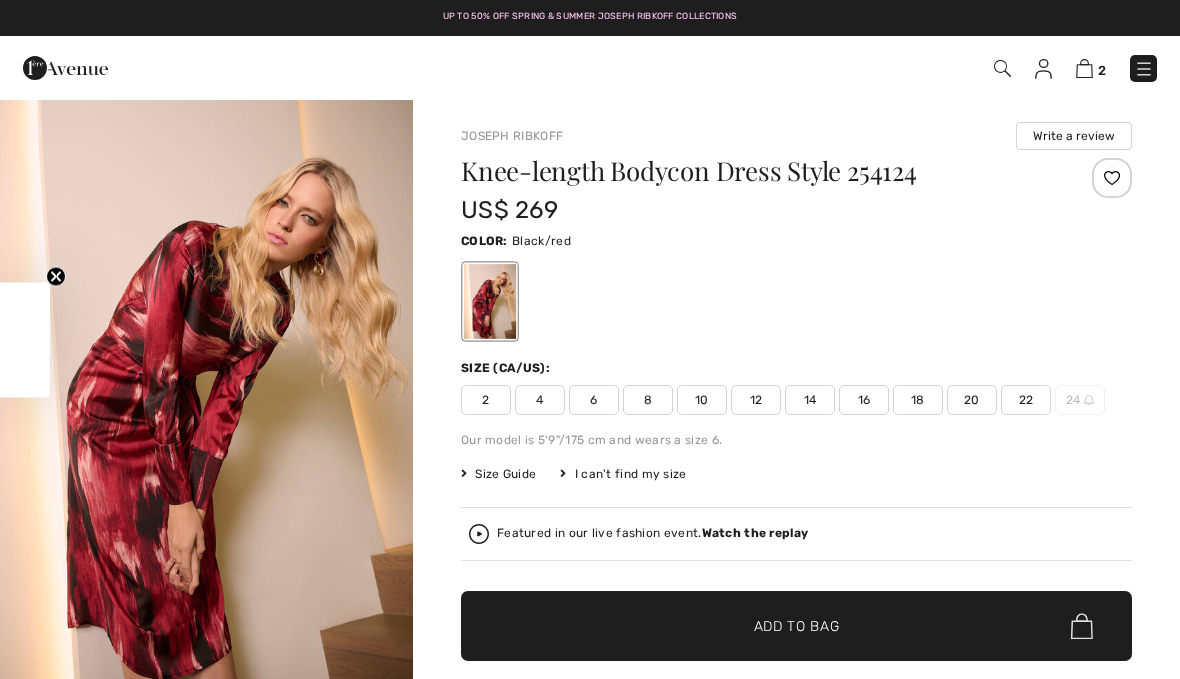 checkbox on "true" 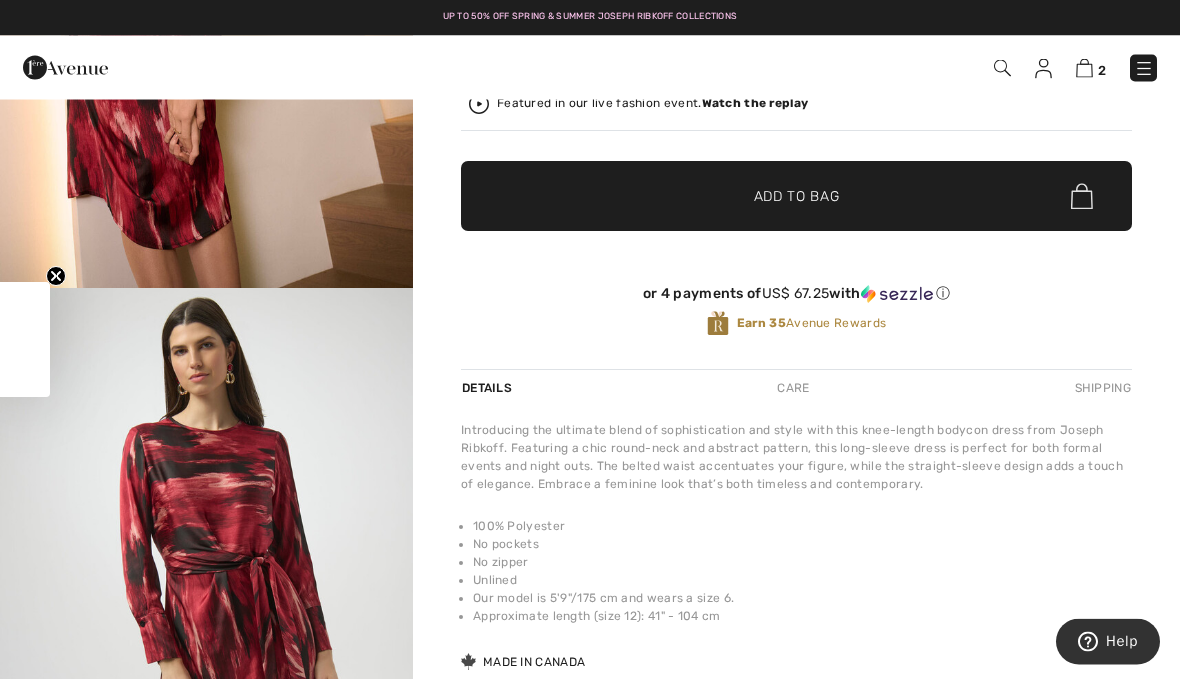 scroll, scrollTop: 0, scrollLeft: 0, axis: both 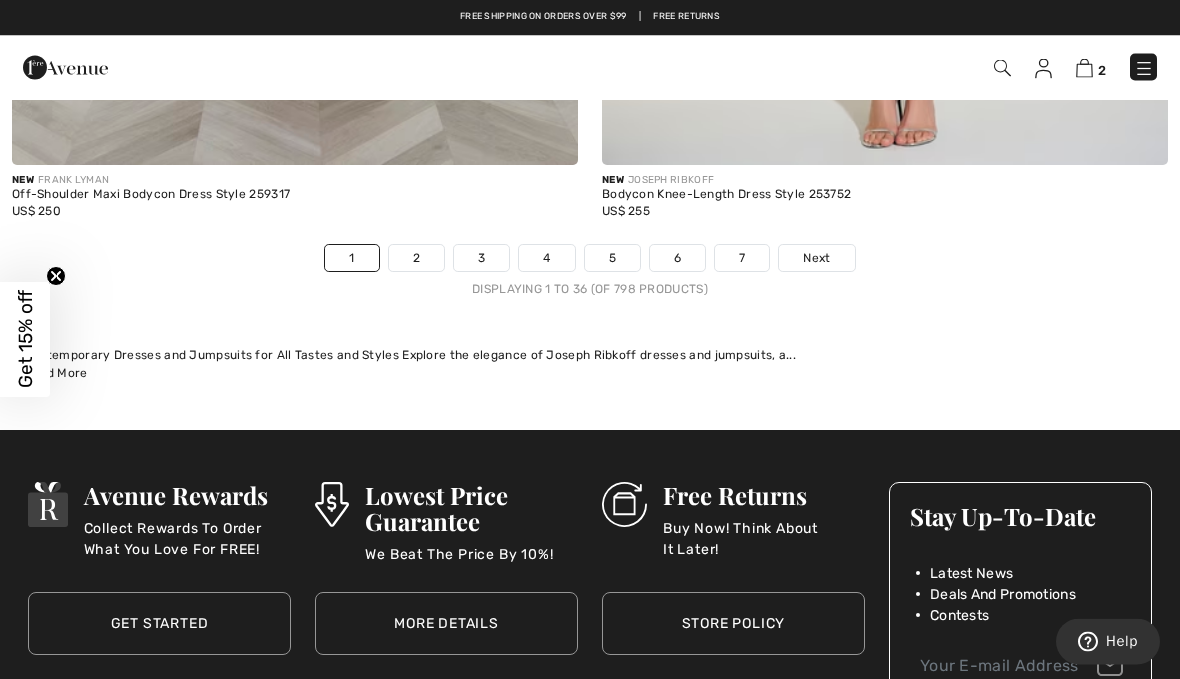 click on "2" at bounding box center (416, 259) 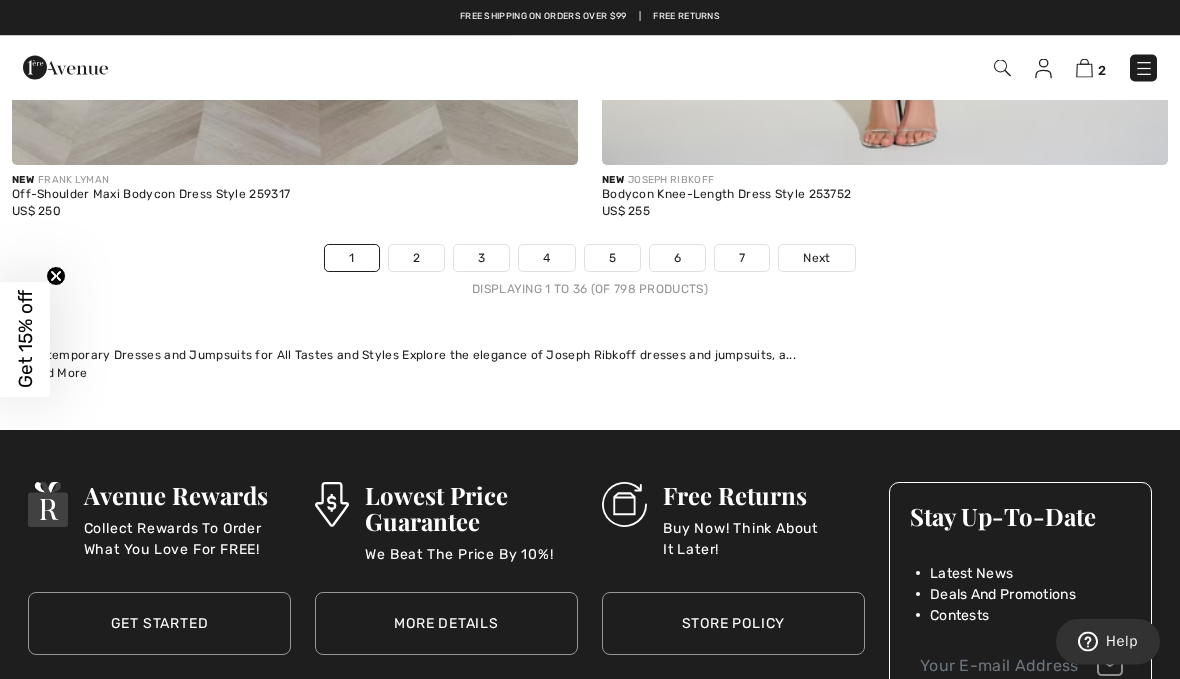 click on "2" at bounding box center (416, 259) 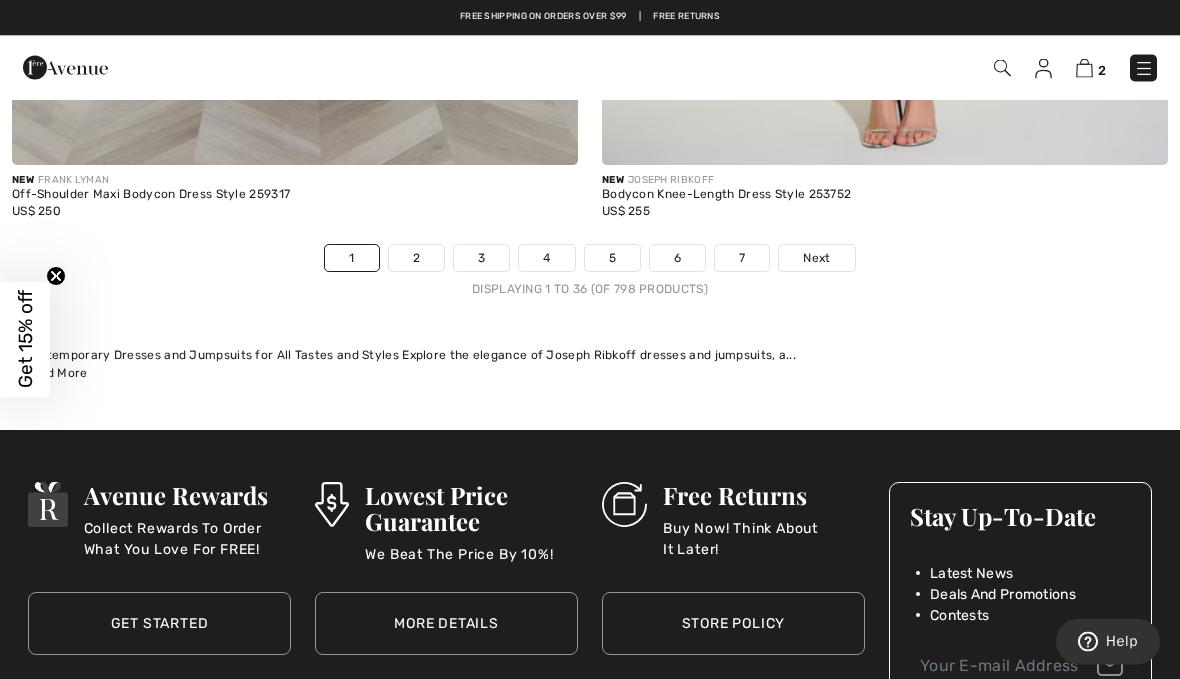 click on "2" at bounding box center [416, 259] 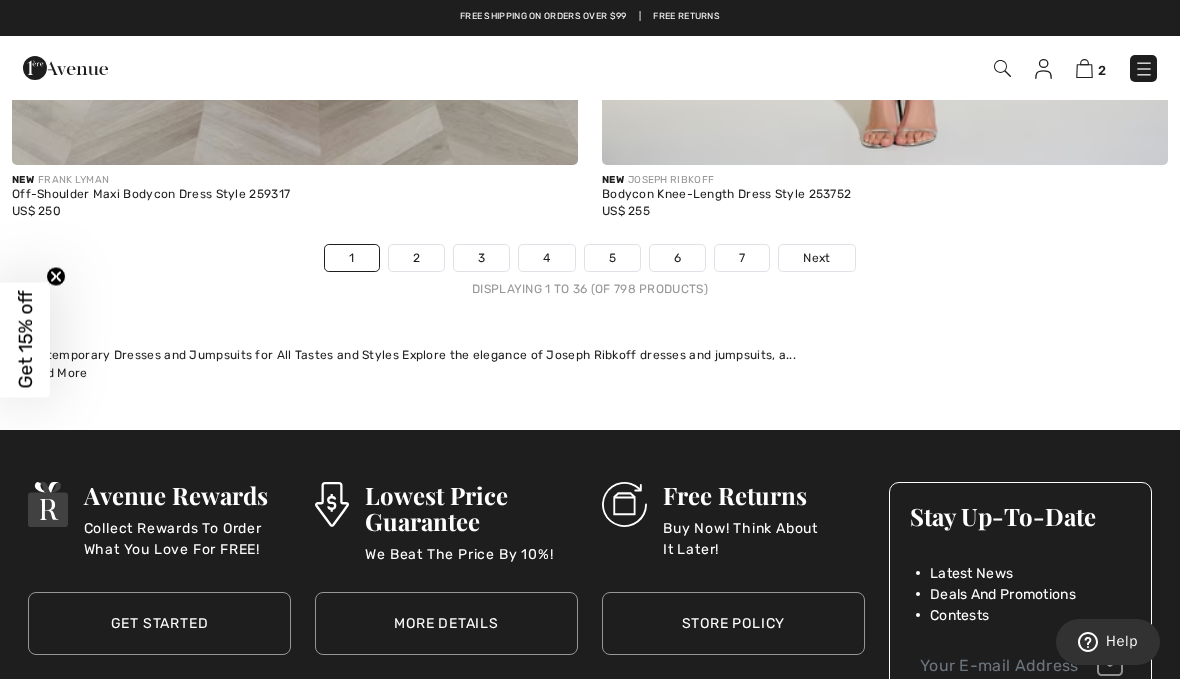 click on "2" at bounding box center [416, 258] 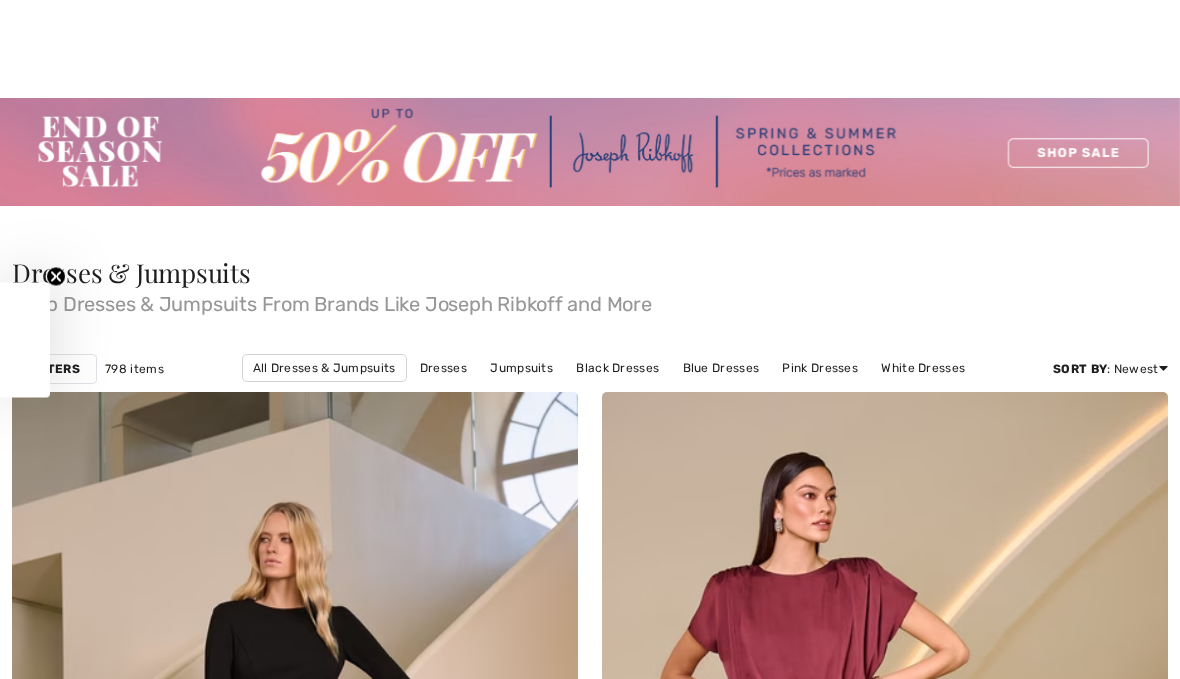checkbox on "true" 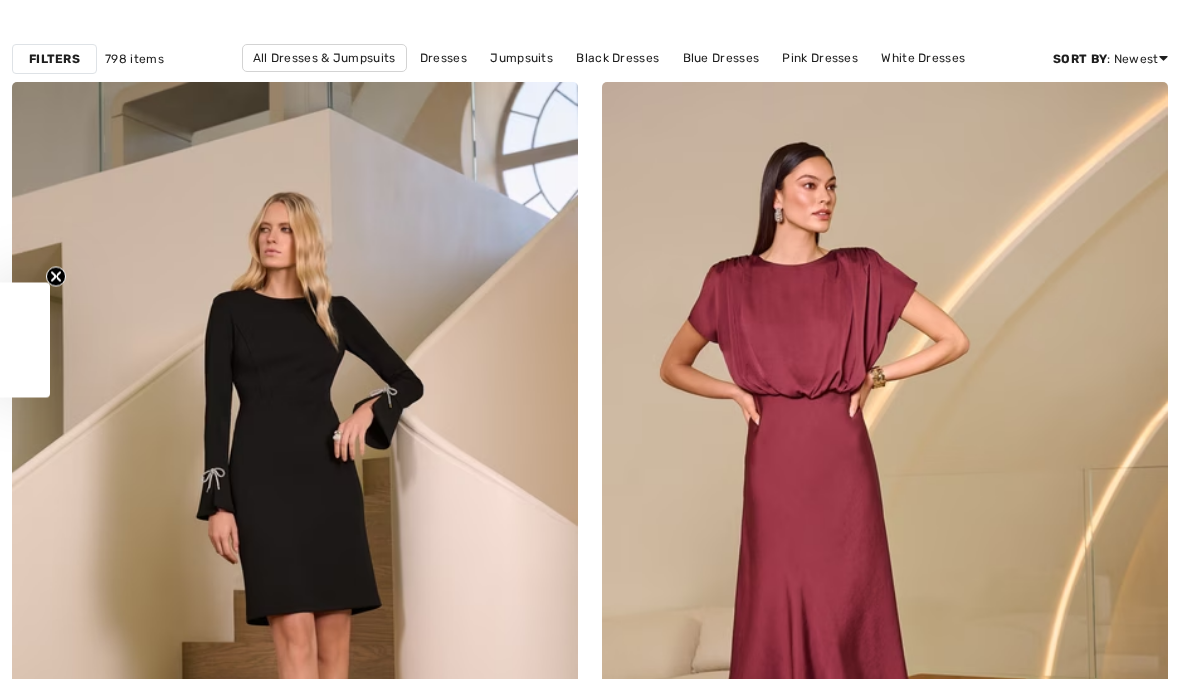 scroll, scrollTop: 0, scrollLeft: 0, axis: both 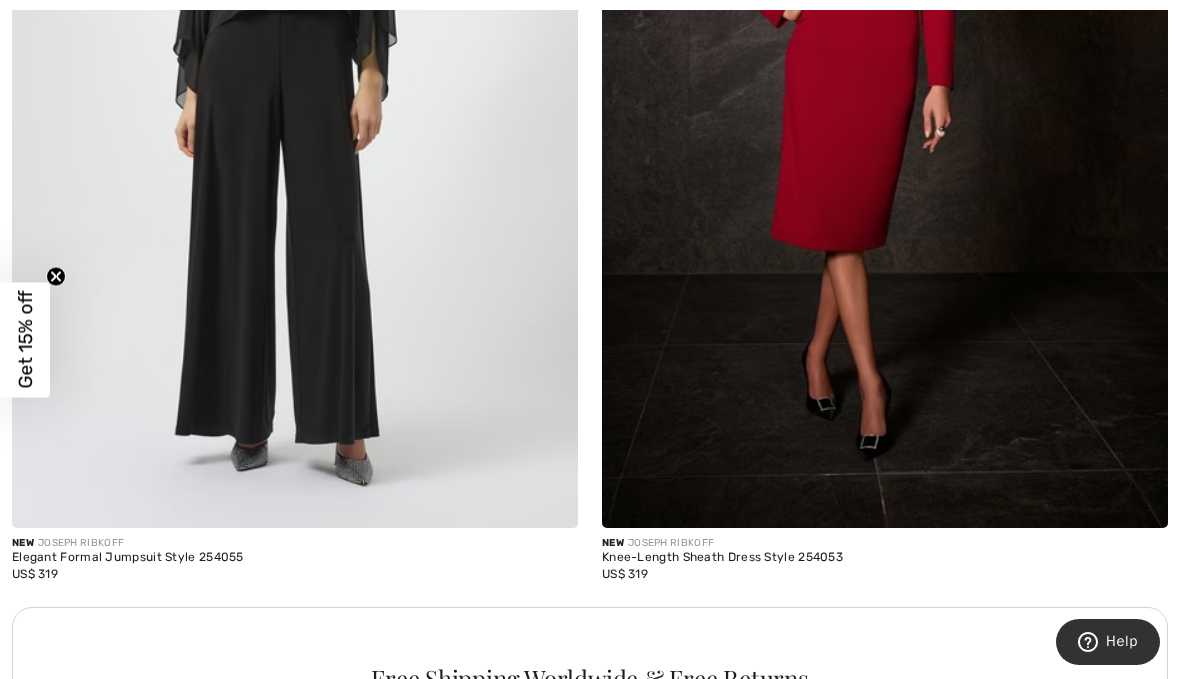 click on "Knee-Length Sheath Dress Style 254053" at bounding box center [885, 558] 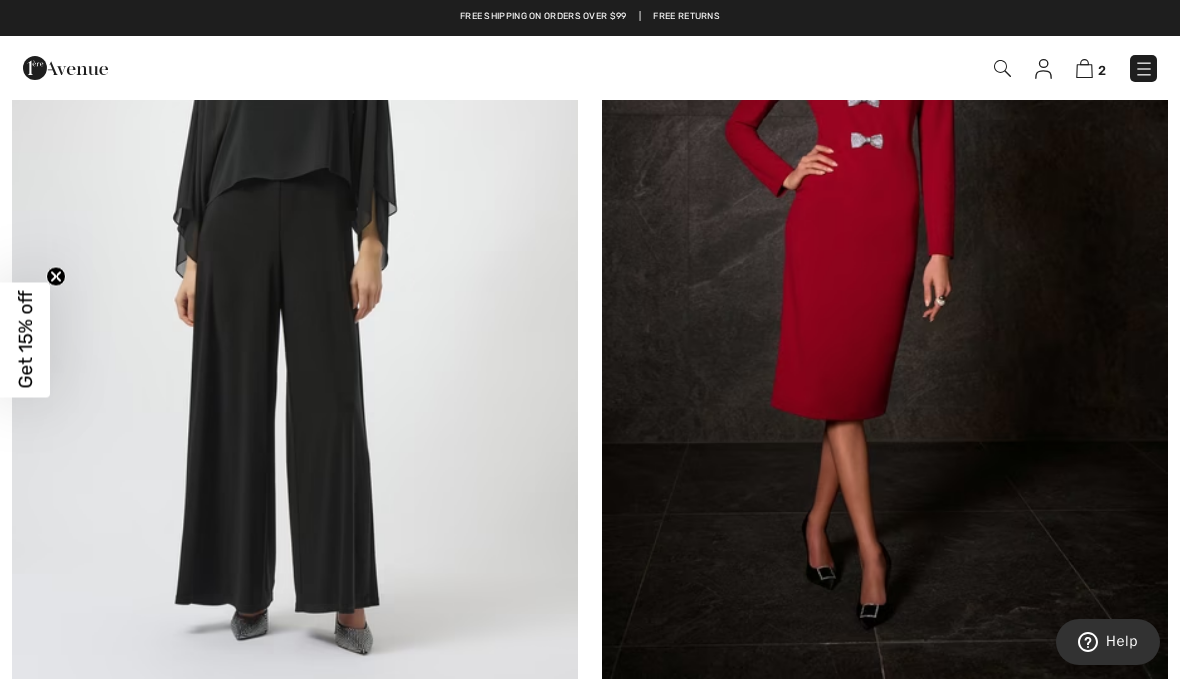 scroll, scrollTop: 11039, scrollLeft: 0, axis: vertical 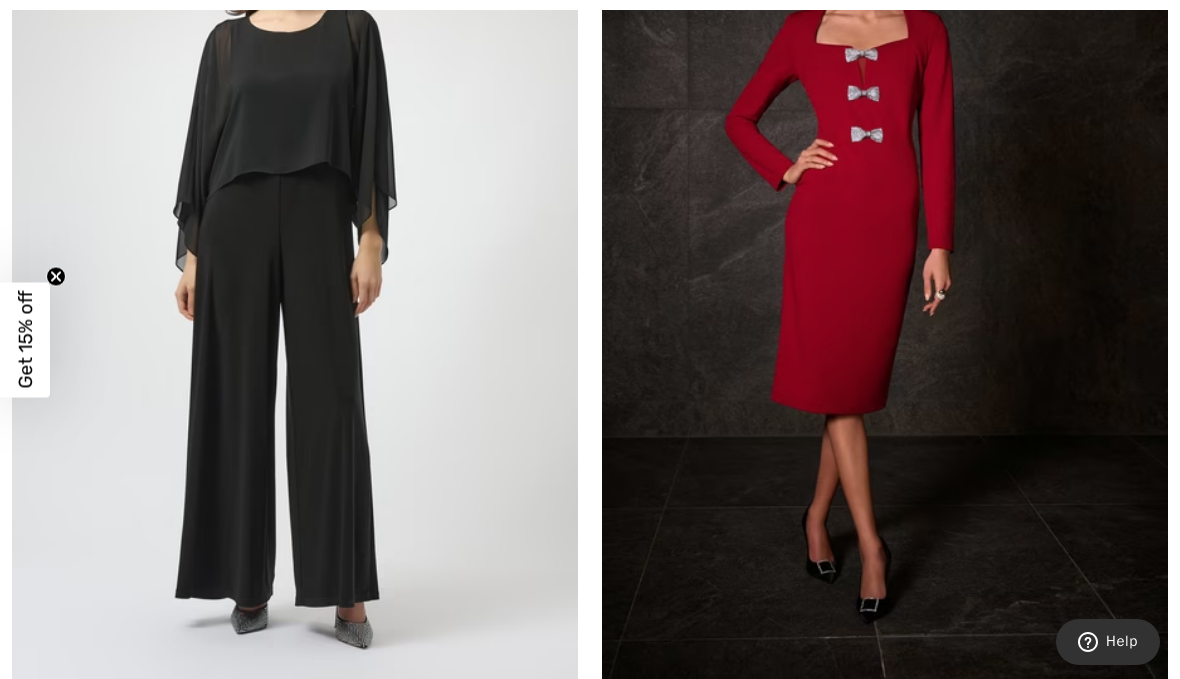 click at bounding box center (885, 266) 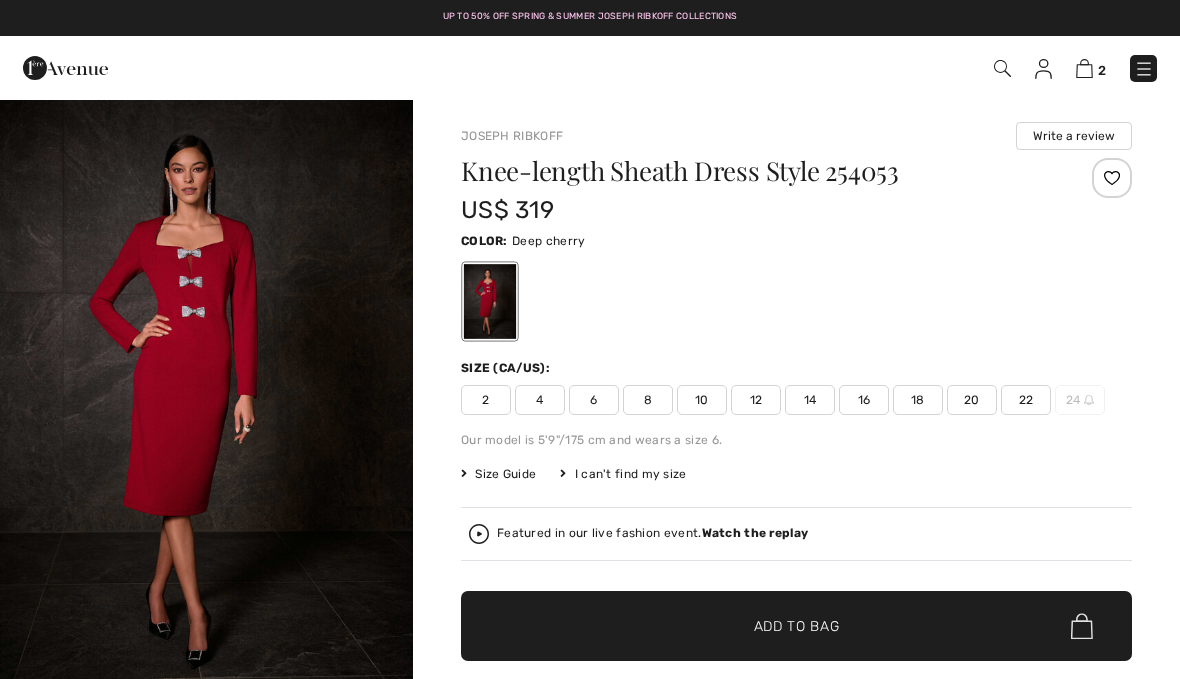 scroll, scrollTop: 77, scrollLeft: 0, axis: vertical 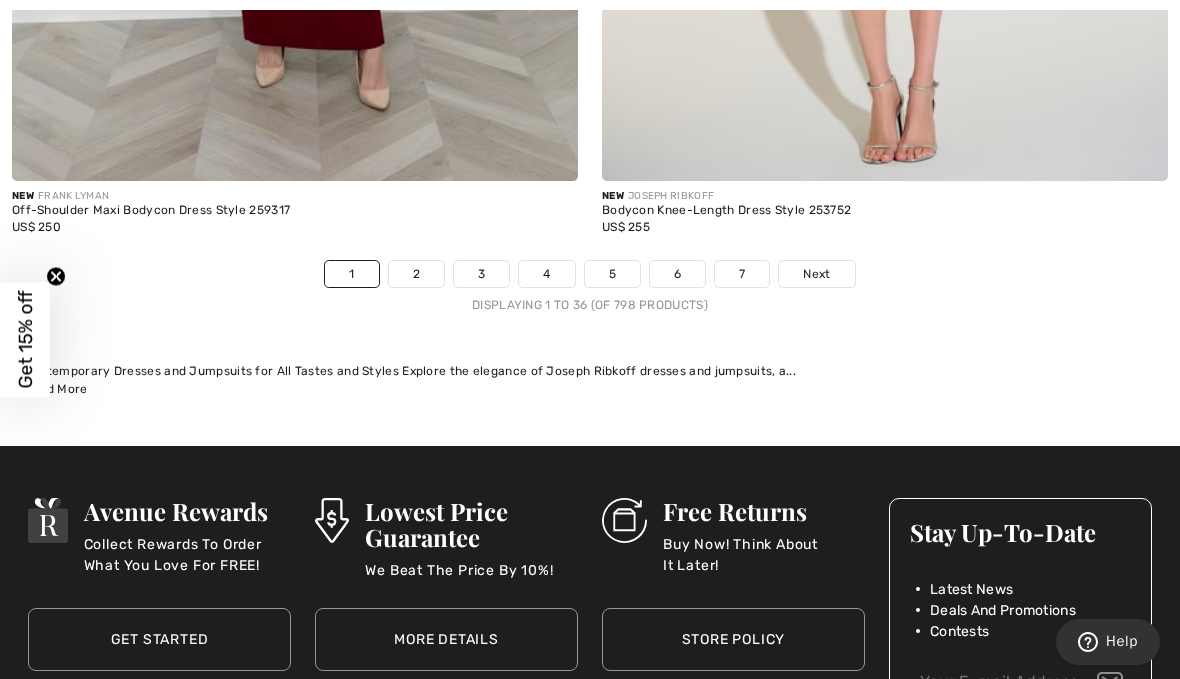 click on "2" at bounding box center (416, 274) 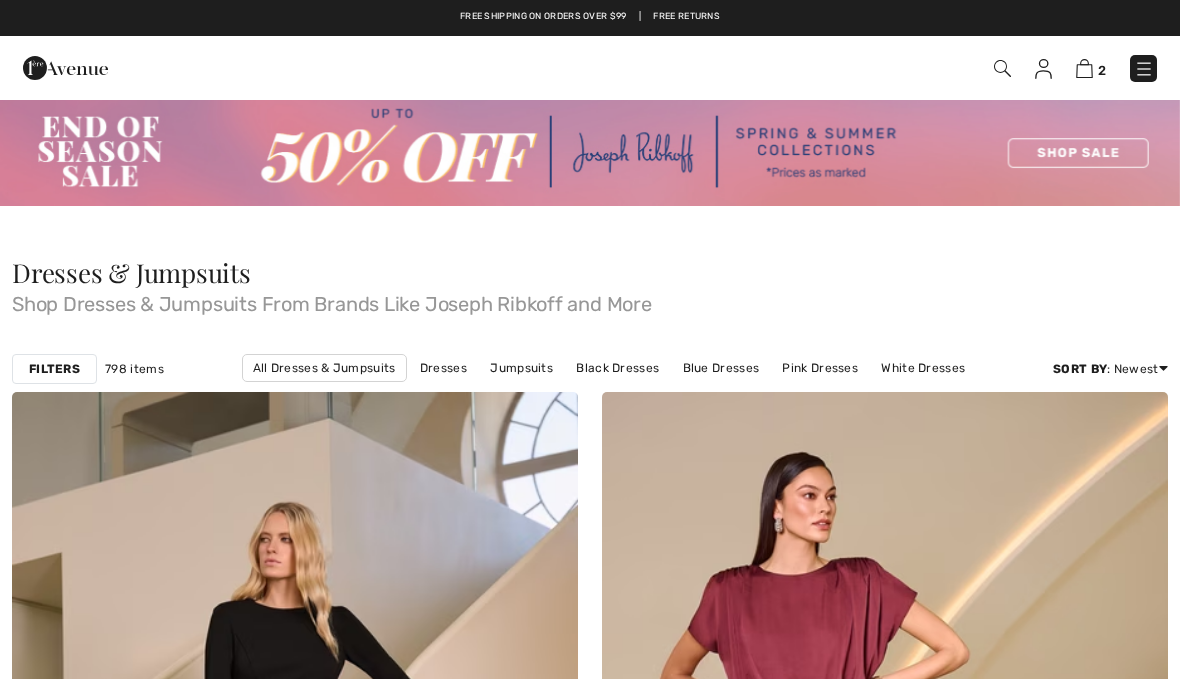 scroll, scrollTop: 0, scrollLeft: 0, axis: both 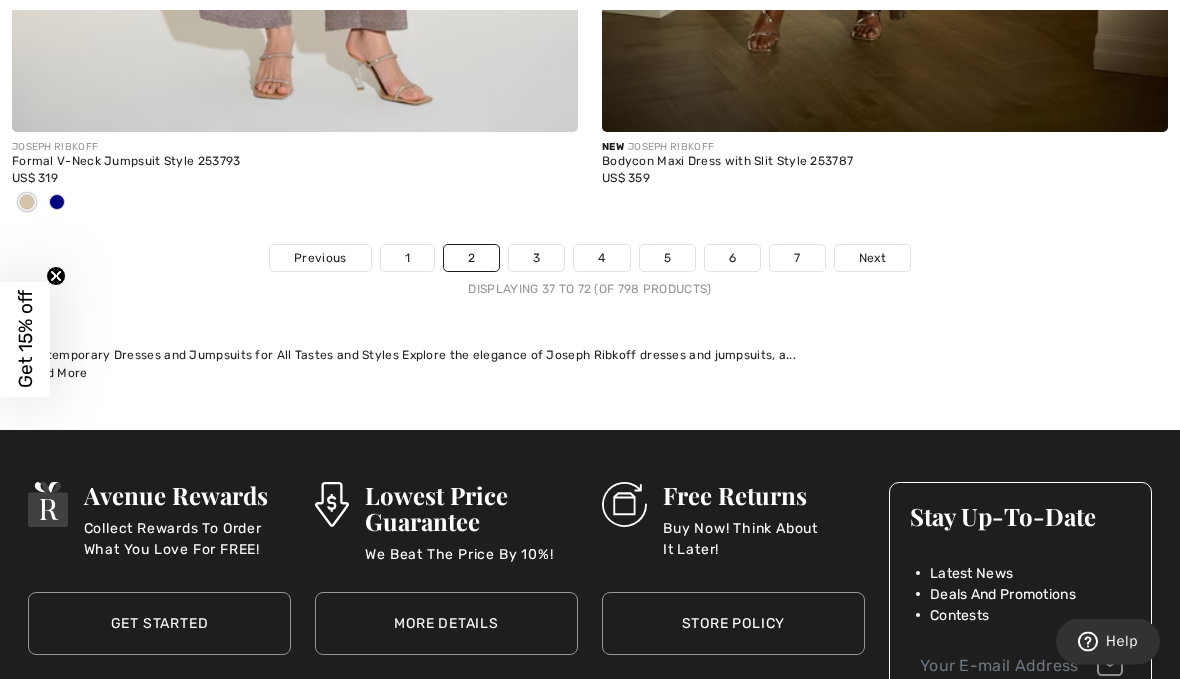 click on "3" at bounding box center (536, 259) 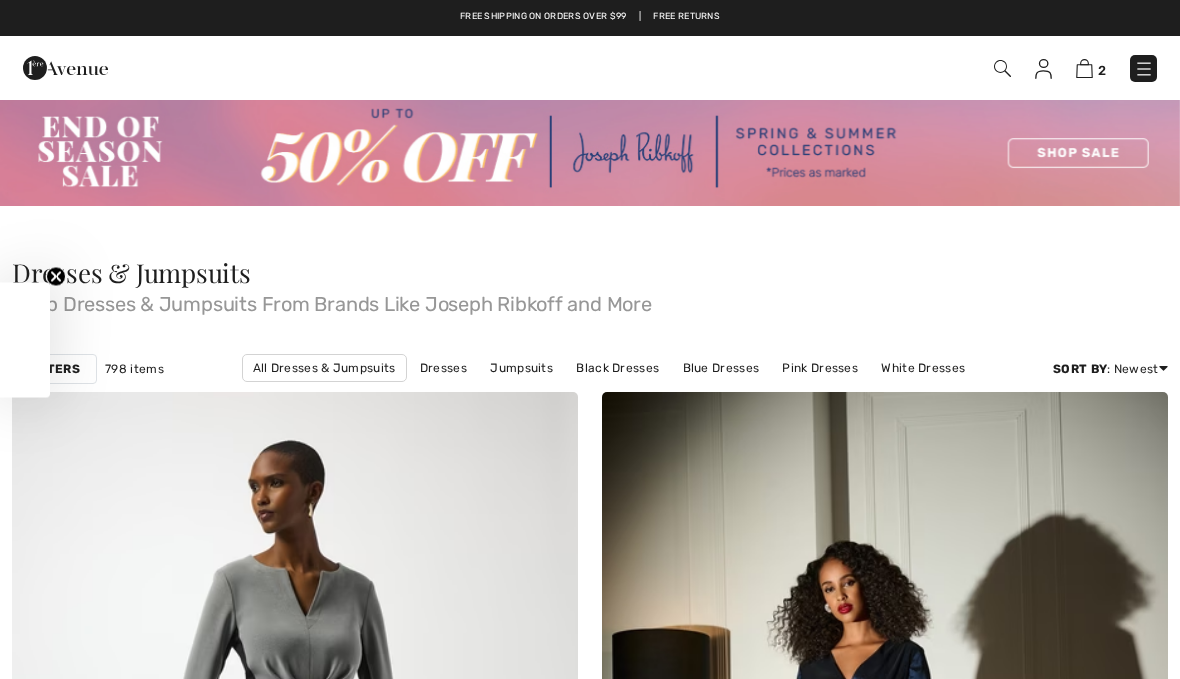 checkbox on "true" 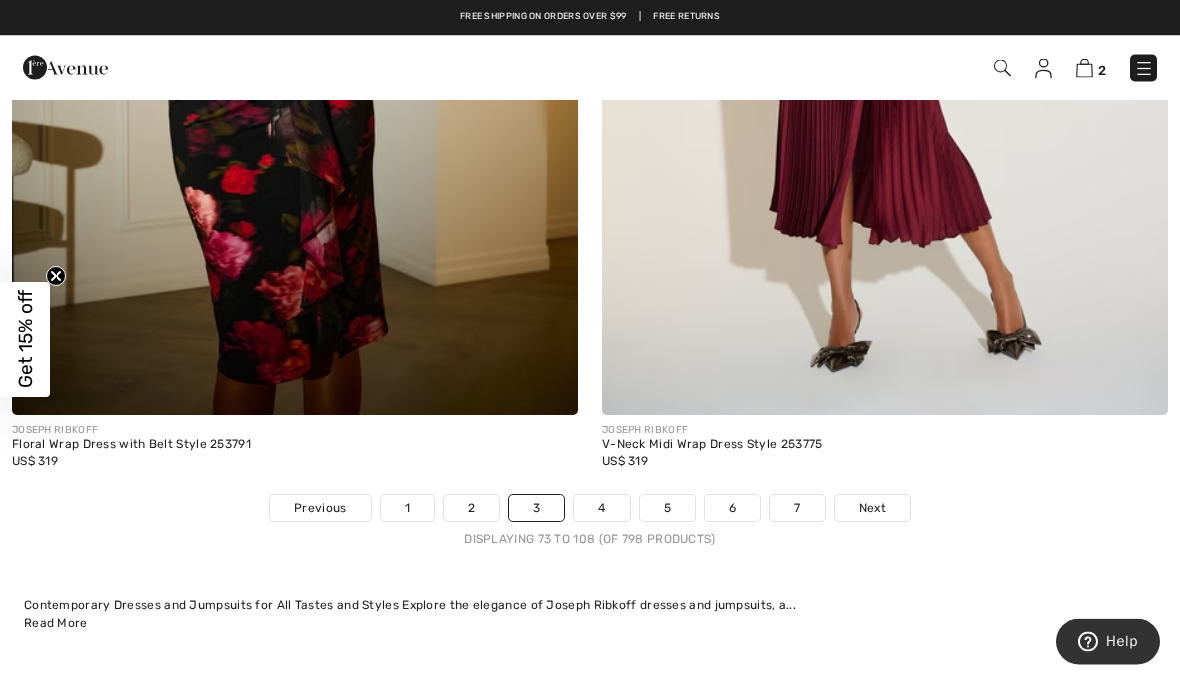 scroll, scrollTop: 17226, scrollLeft: 0, axis: vertical 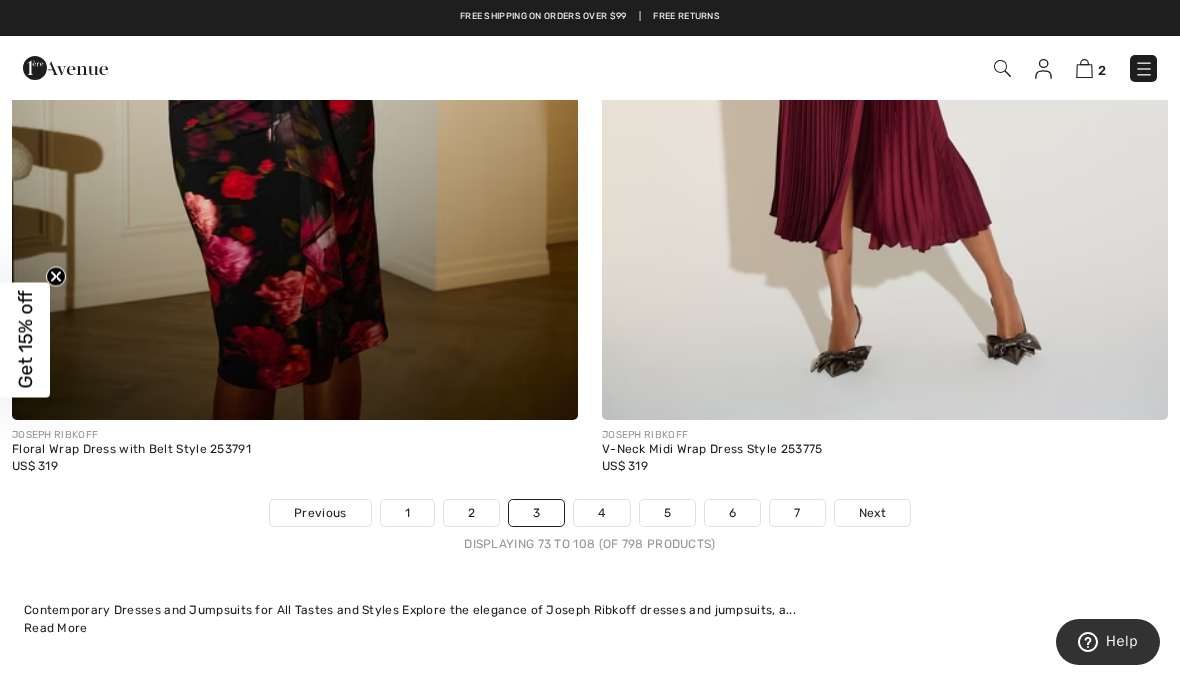 click on "4" at bounding box center [601, 513] 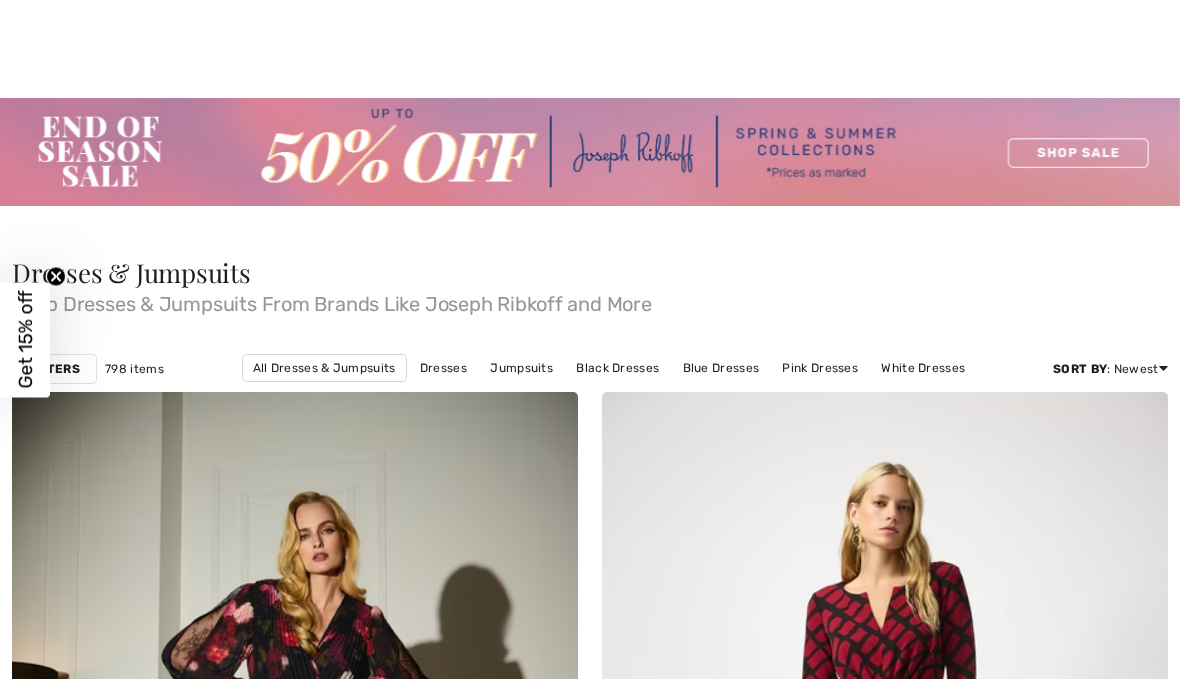 checkbox on "true" 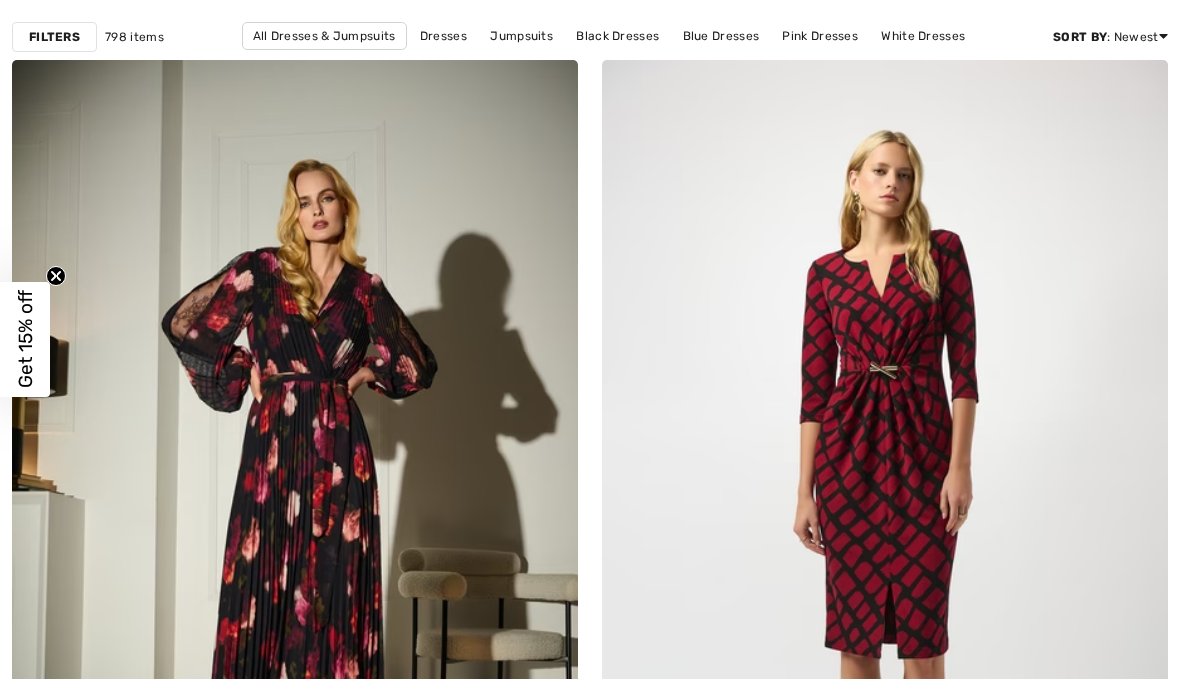 scroll, scrollTop: 0, scrollLeft: 0, axis: both 